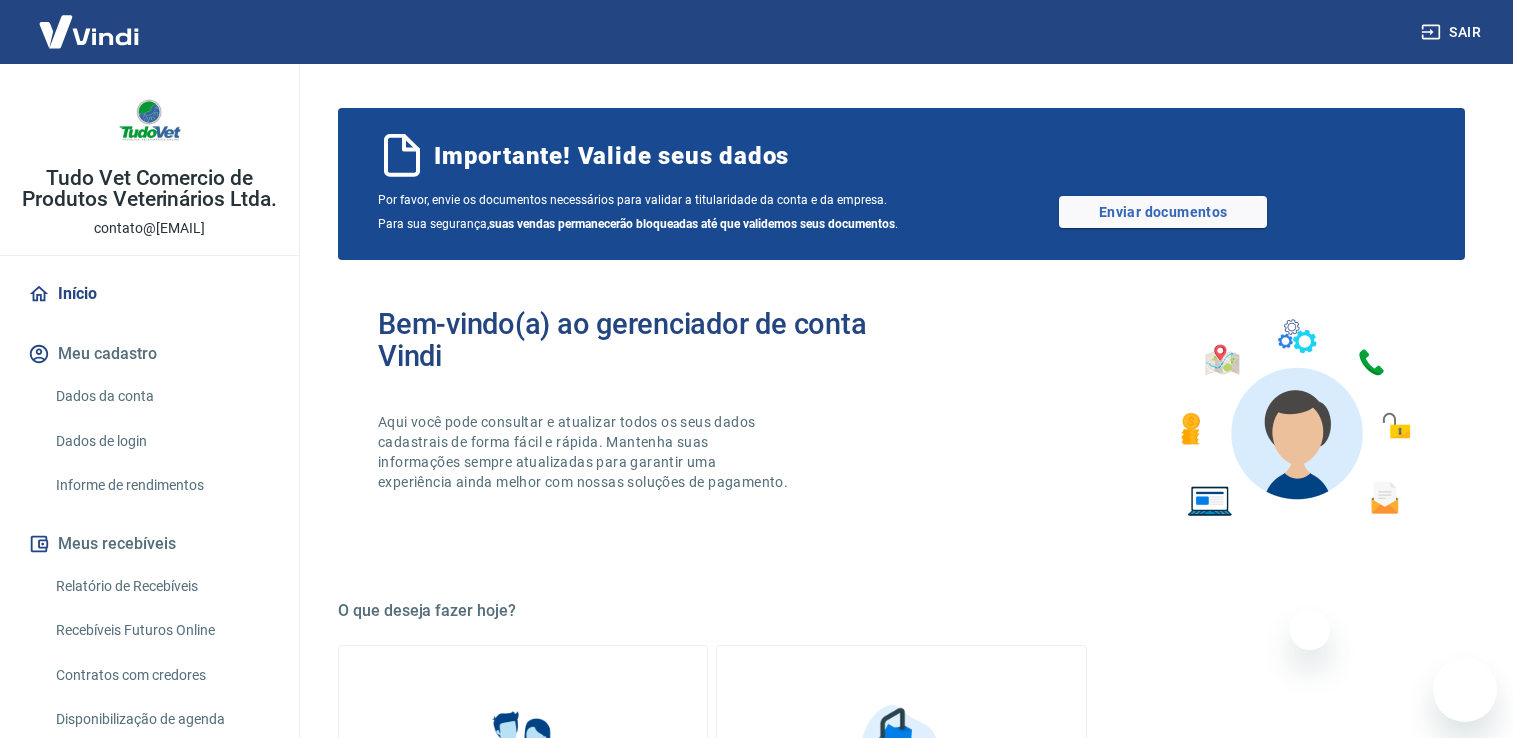 scroll, scrollTop: 600, scrollLeft: 0, axis: vertical 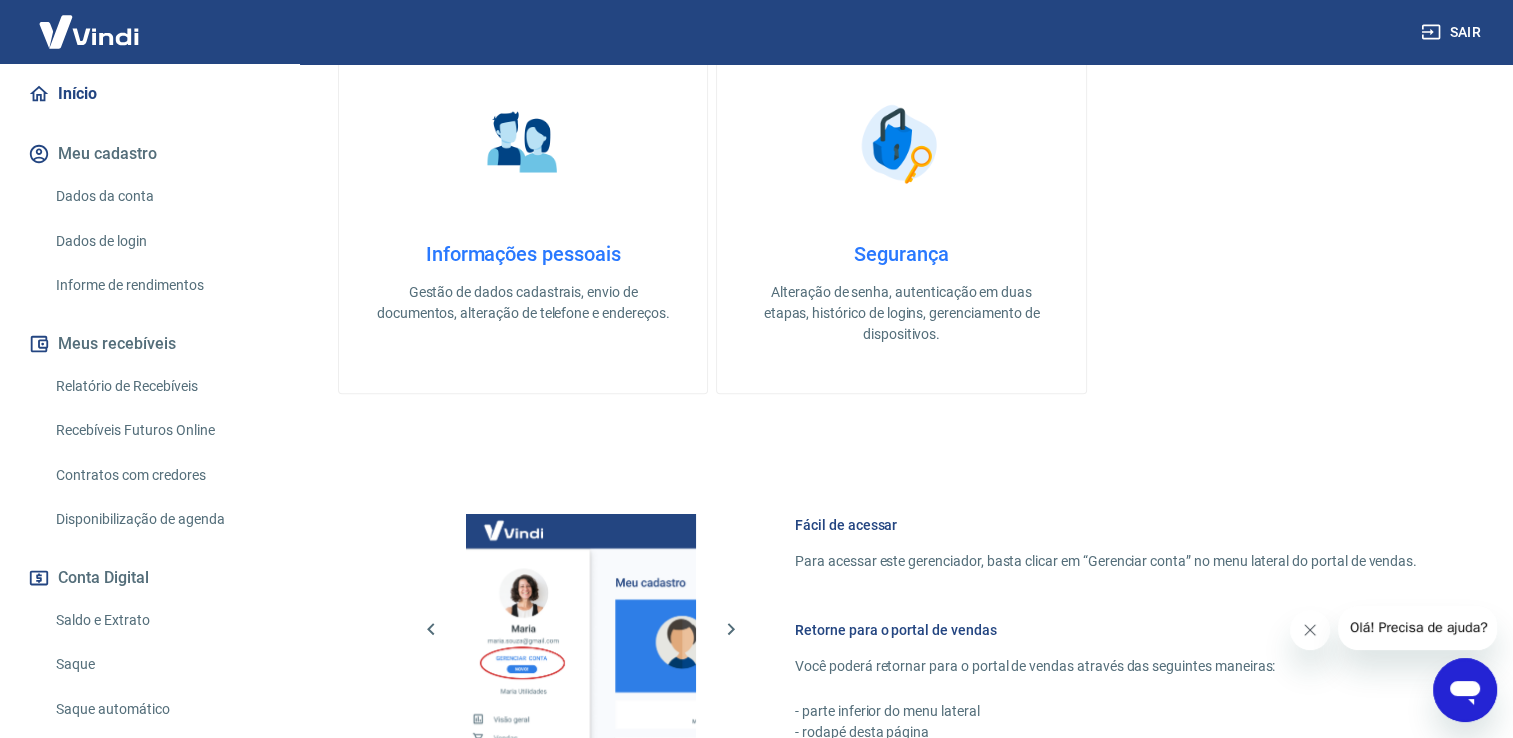 click on "Saldo e Extrato" at bounding box center (161, 620) 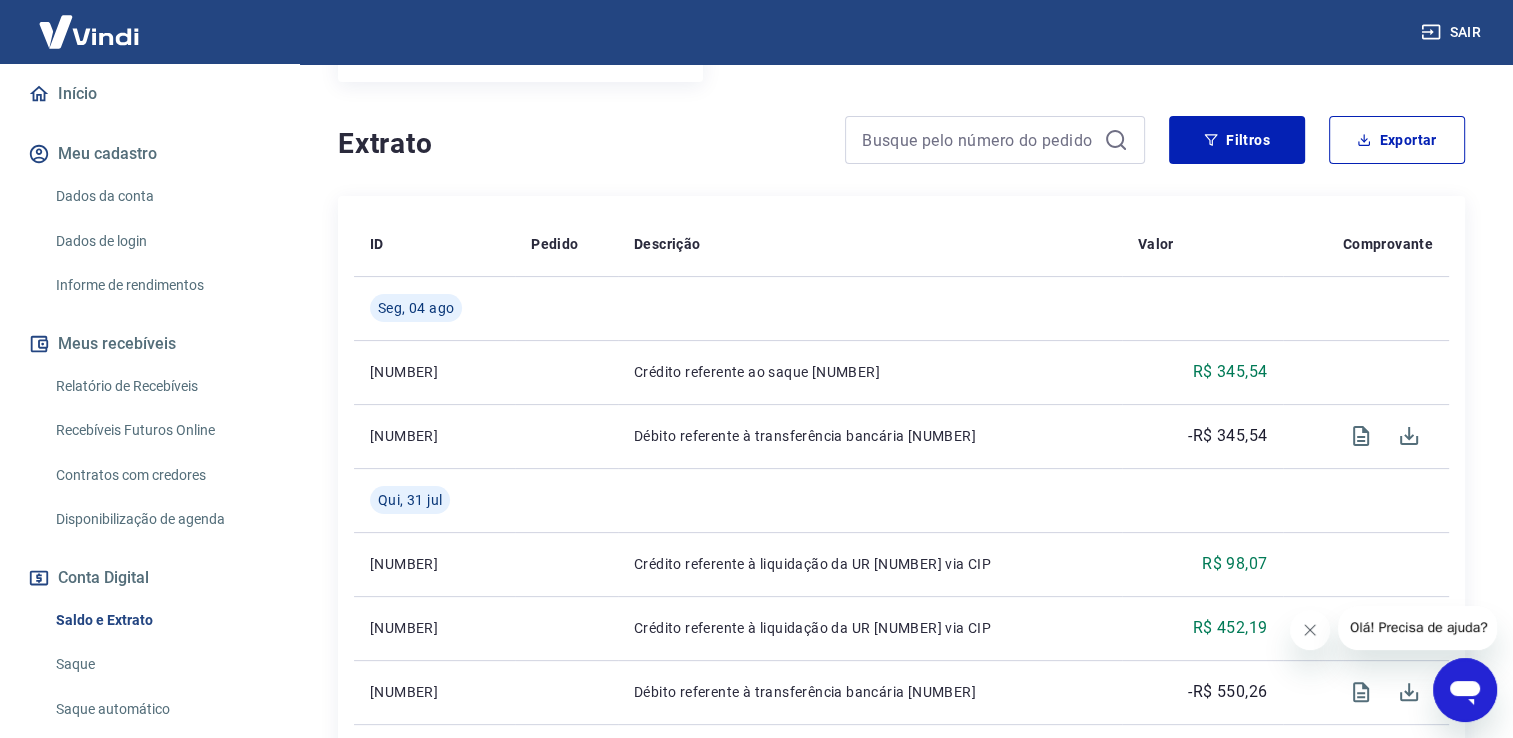 scroll, scrollTop: 100, scrollLeft: 0, axis: vertical 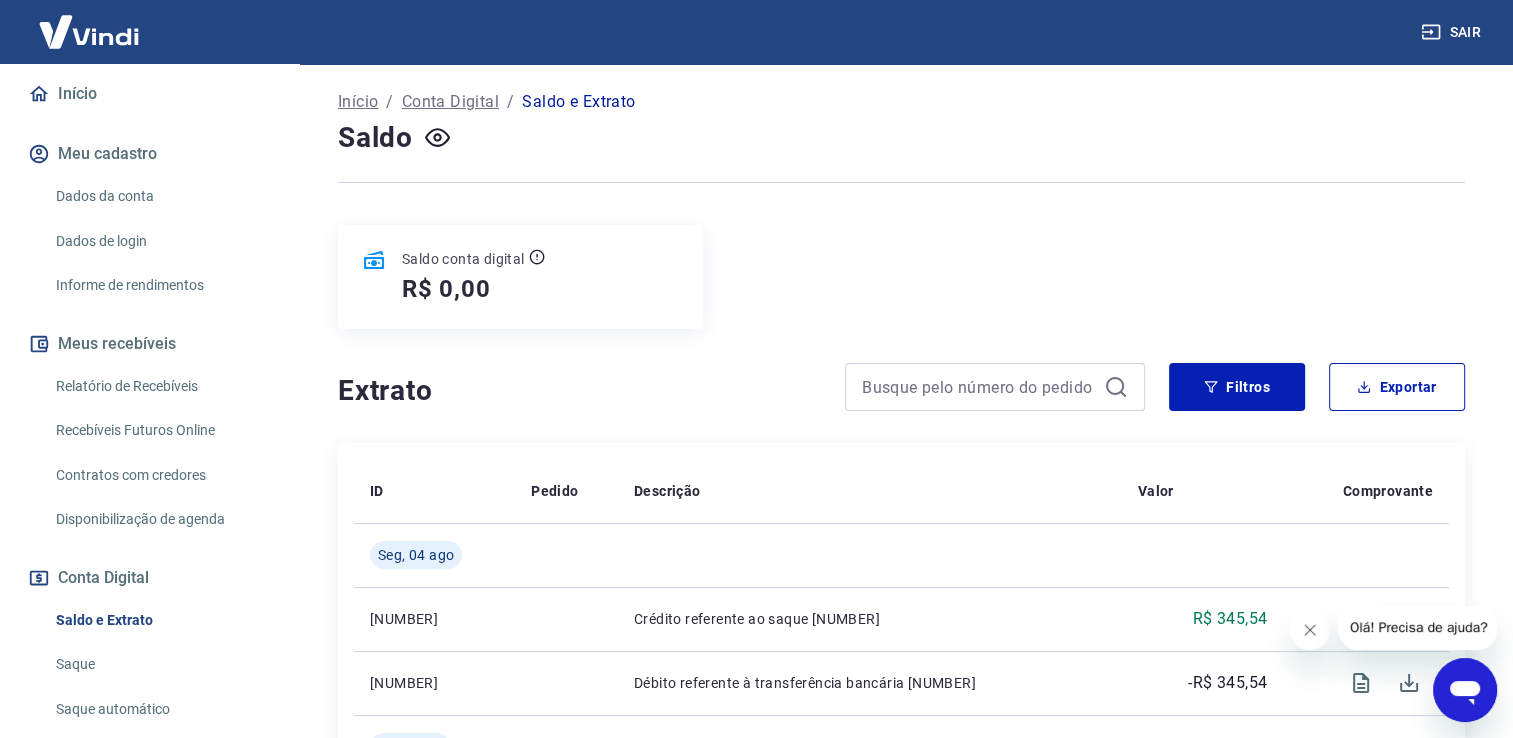 click on "Relatório de Recebíveis" at bounding box center [161, 386] 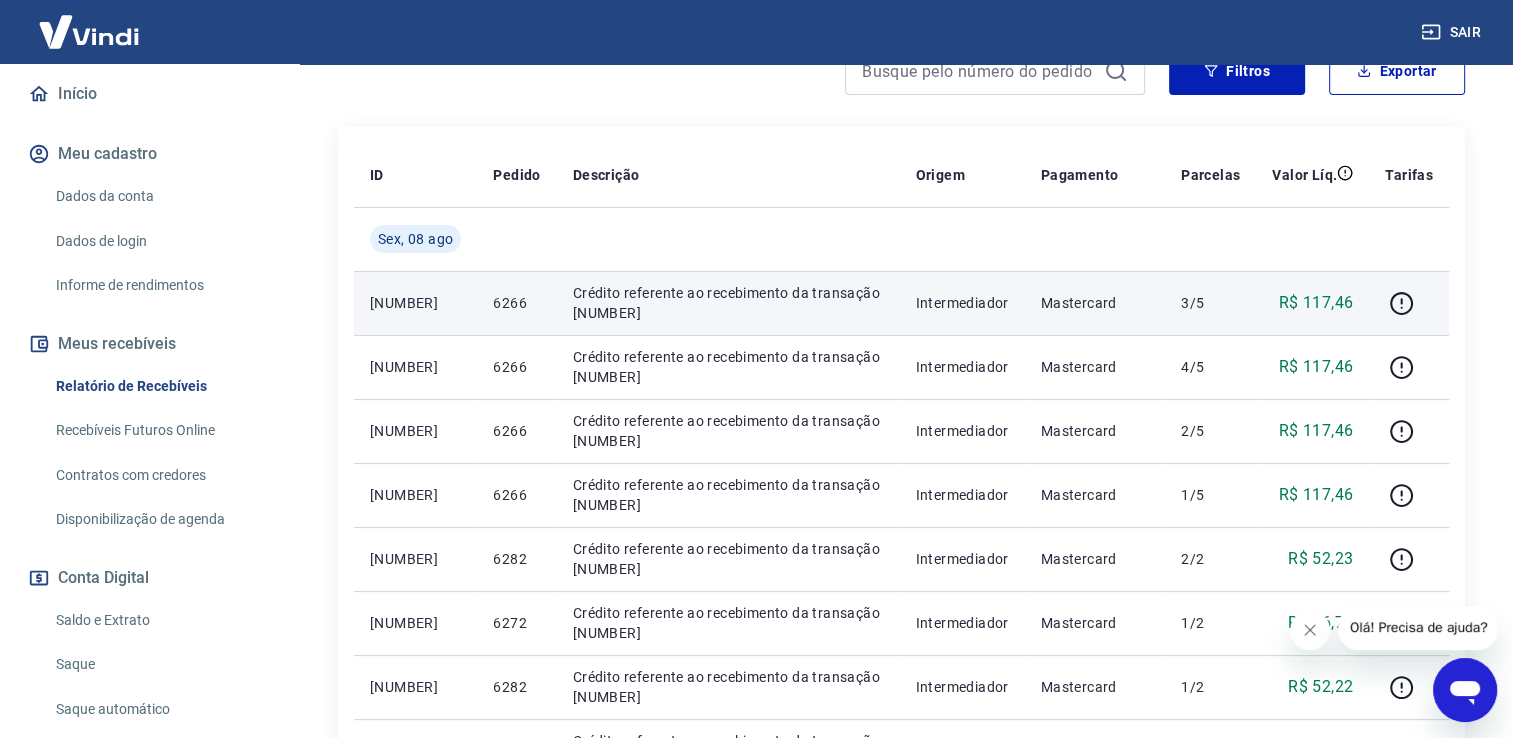 scroll, scrollTop: 0, scrollLeft: 0, axis: both 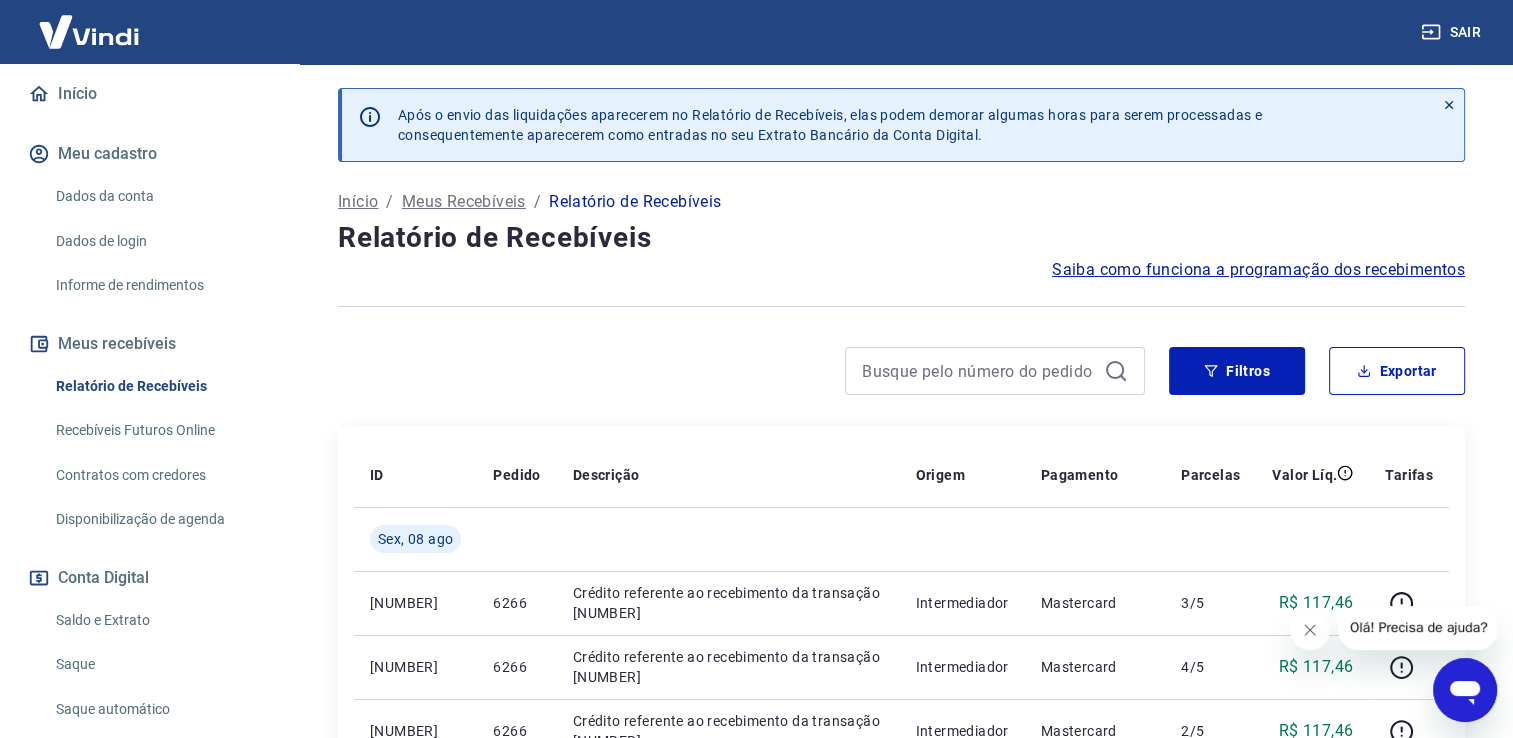 click on "Início" at bounding box center [358, 202] 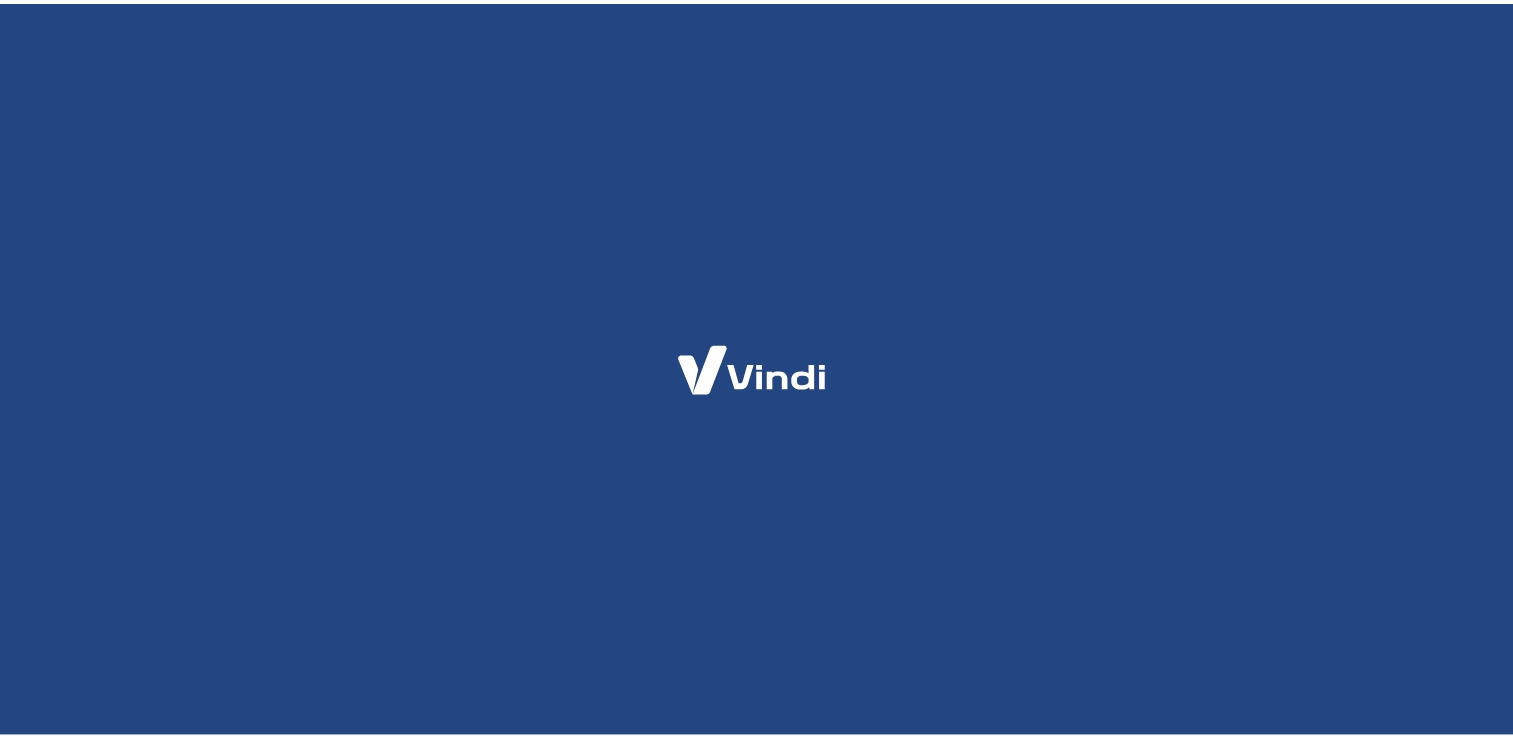 scroll, scrollTop: 0, scrollLeft: 0, axis: both 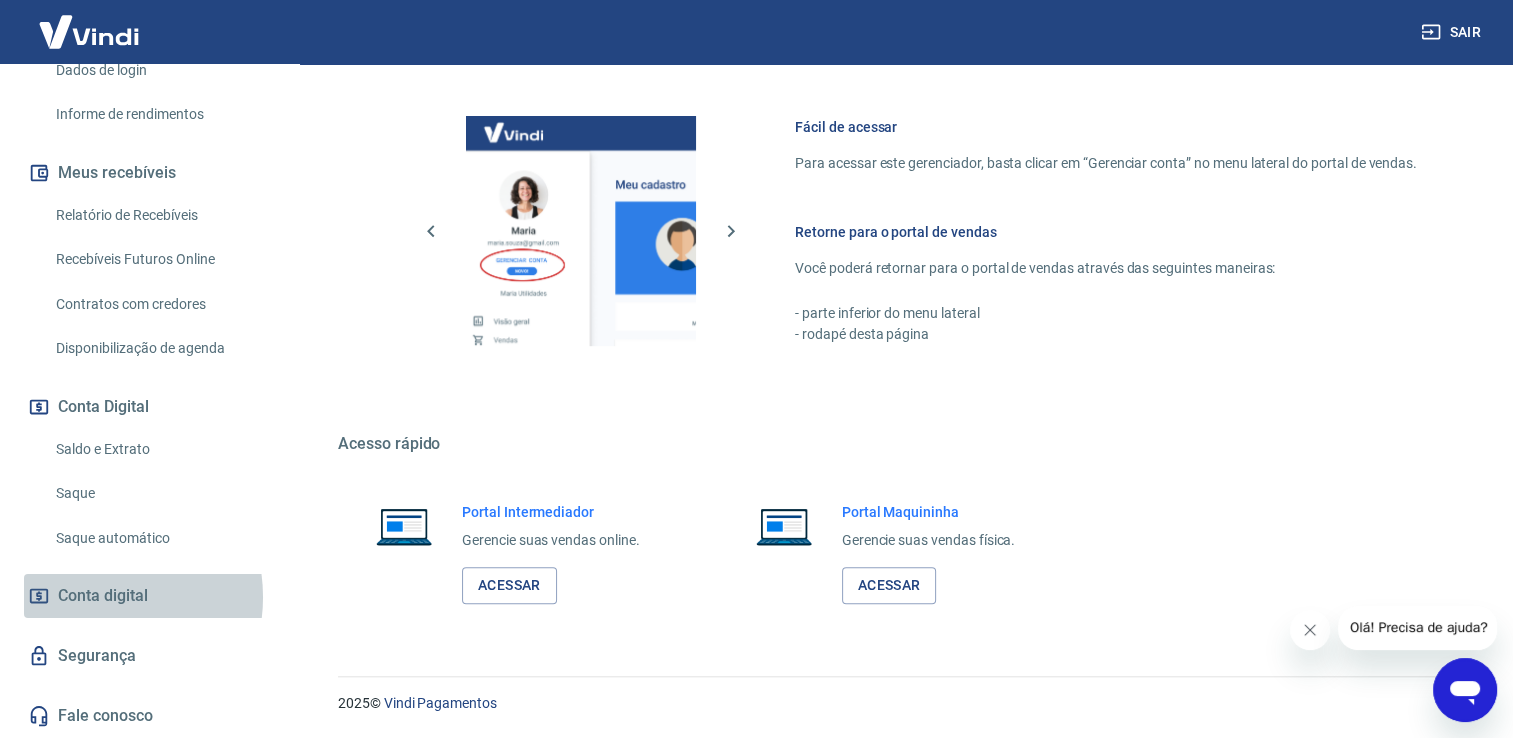 click on "Conta digital" at bounding box center (103, 596) 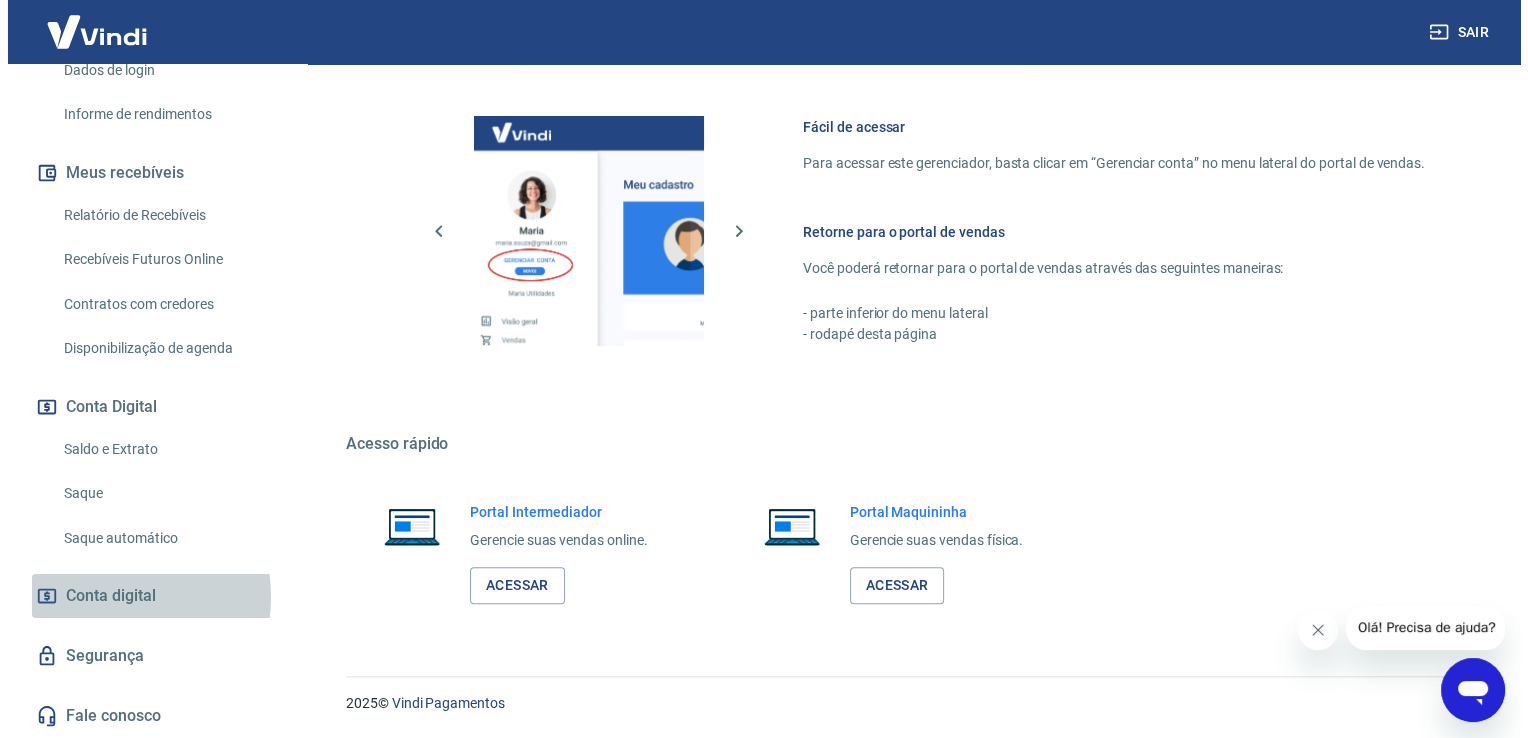 scroll, scrollTop: 0, scrollLeft: 0, axis: both 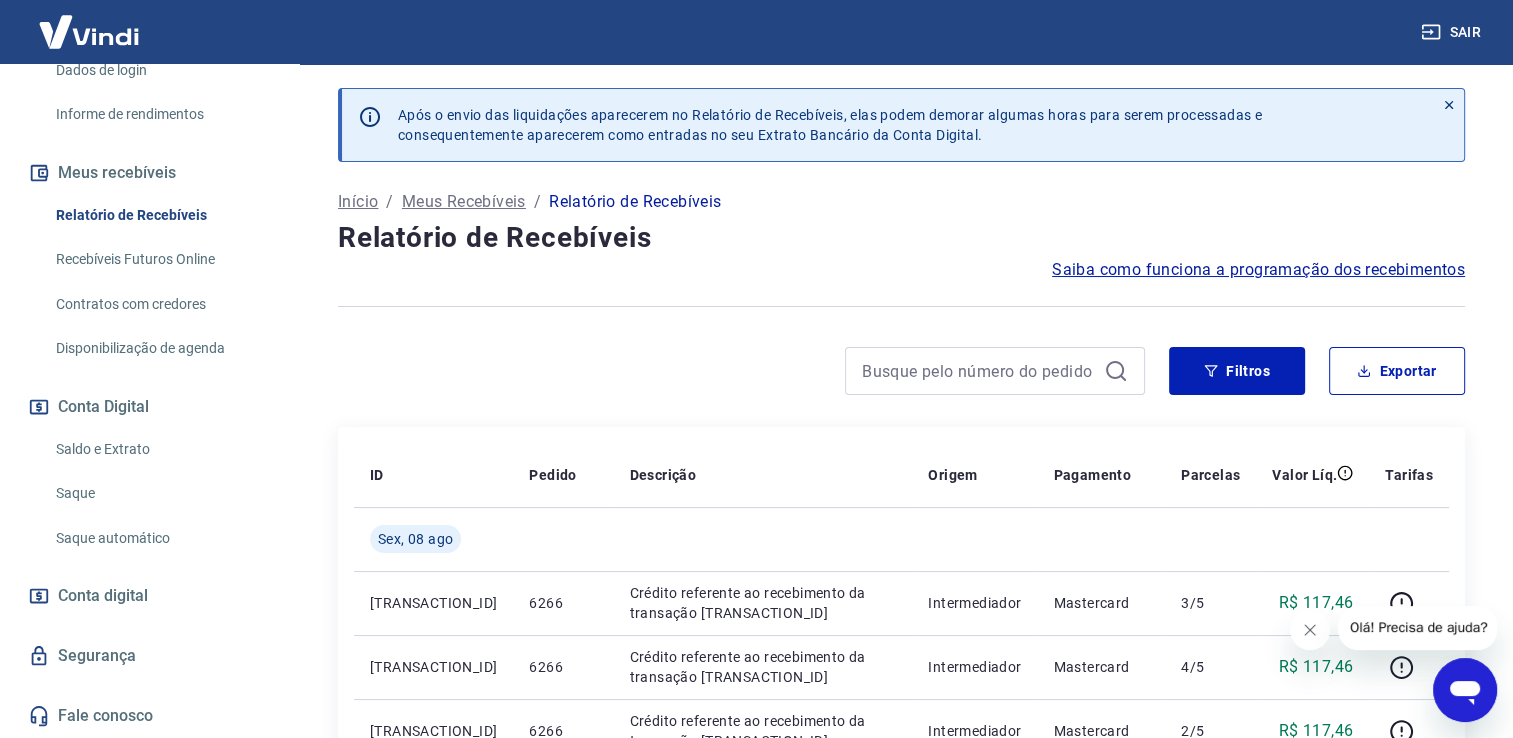 click on "Saldo e Extrato" at bounding box center [161, 449] 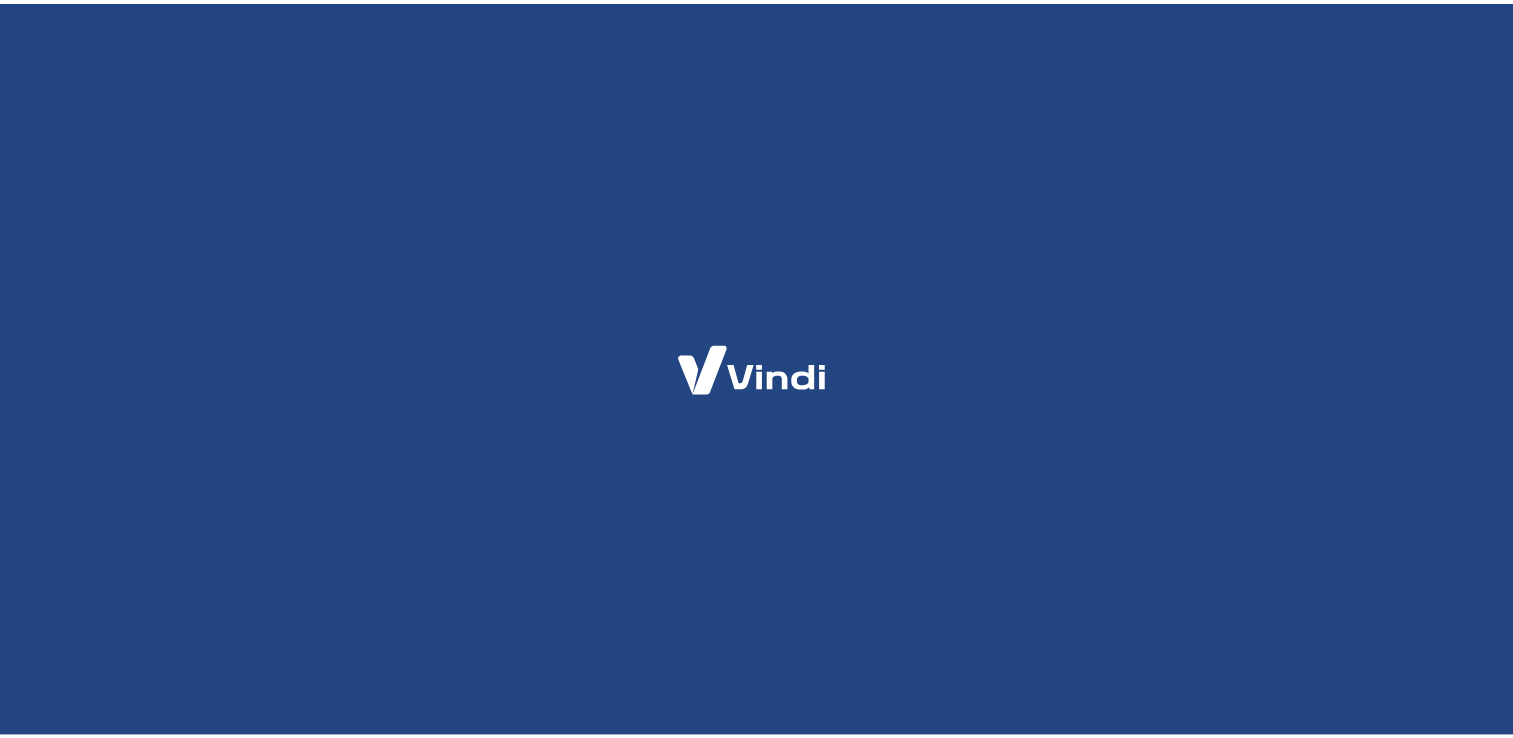 scroll, scrollTop: 0, scrollLeft: 0, axis: both 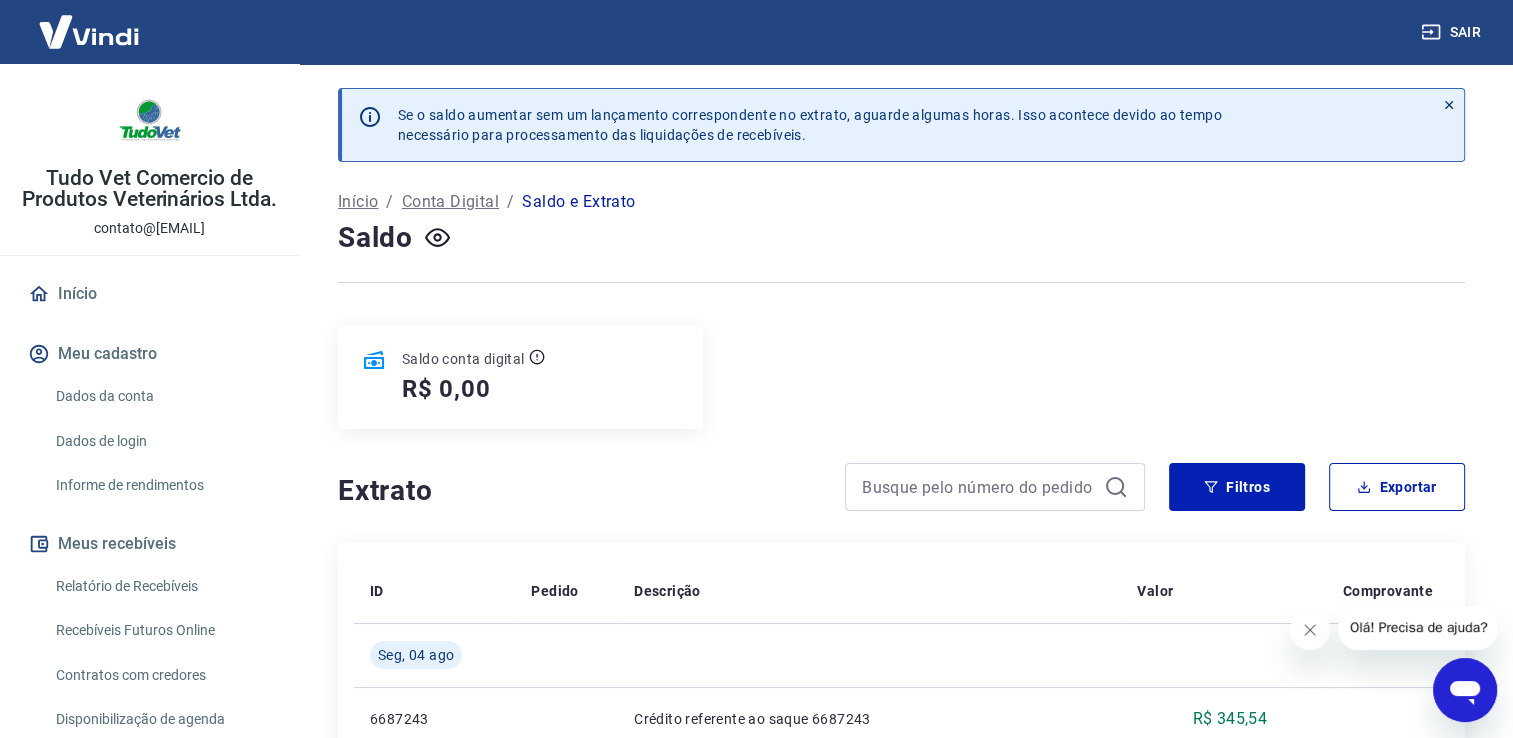 click on "Conta Digital" at bounding box center (450, 202) 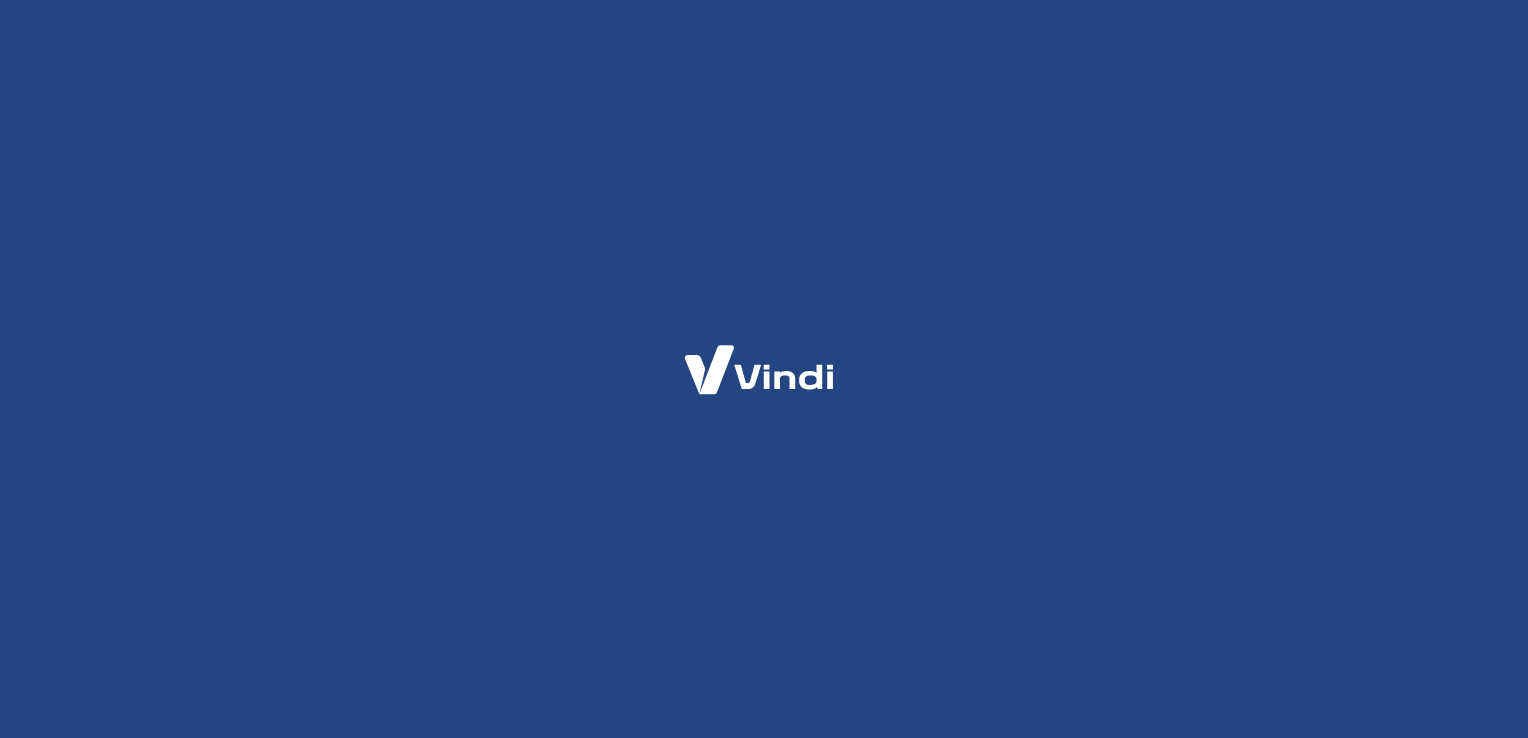 scroll, scrollTop: 0, scrollLeft: 0, axis: both 